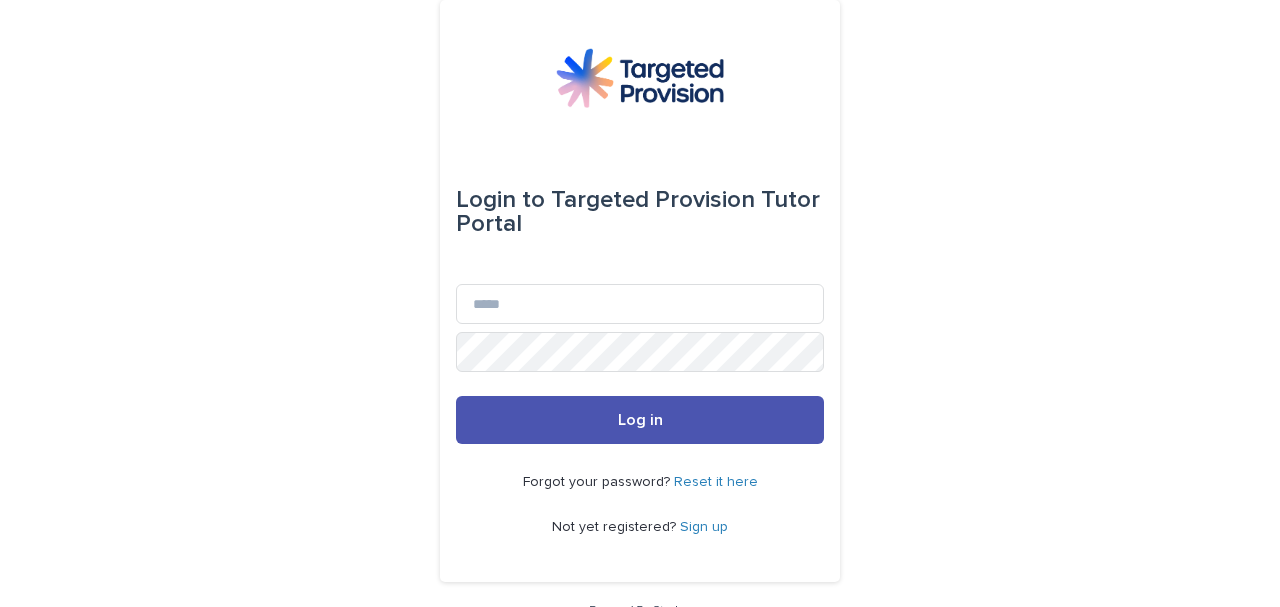 scroll, scrollTop: 0, scrollLeft: 0, axis: both 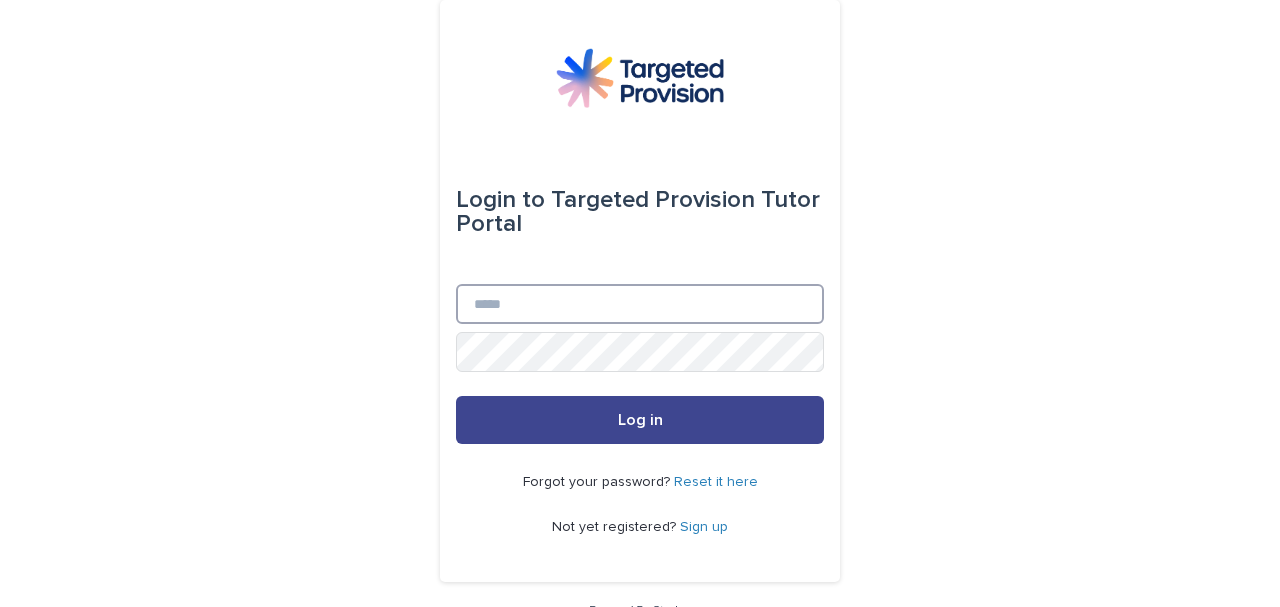 type on "**********" 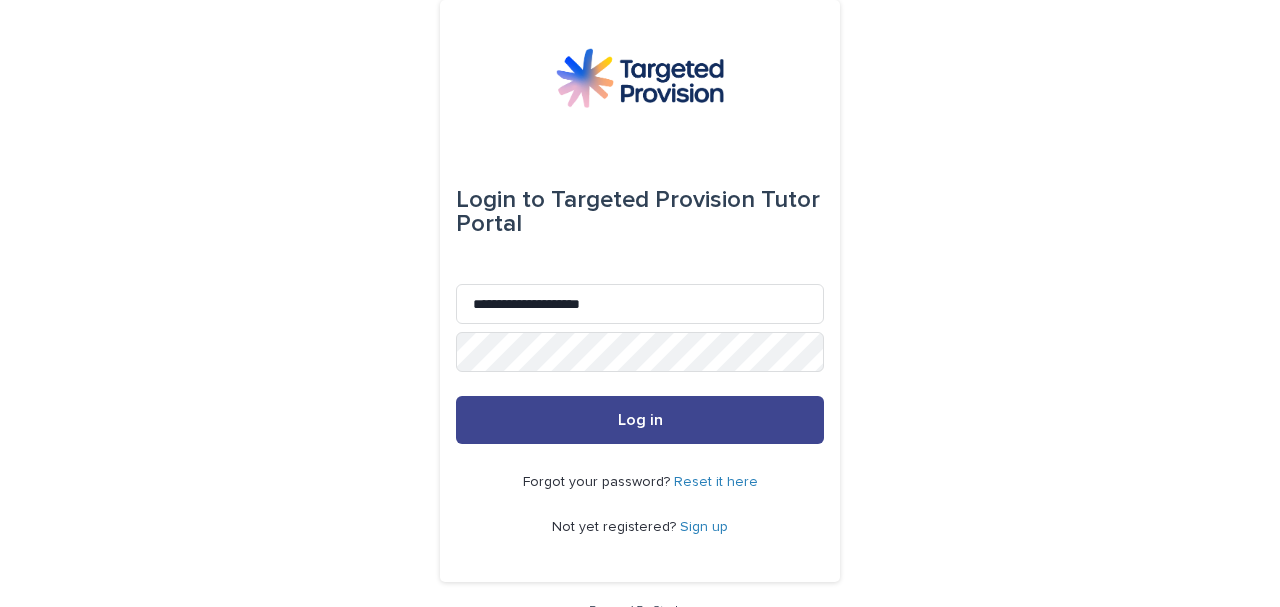 click on "Log in" at bounding box center [640, 420] 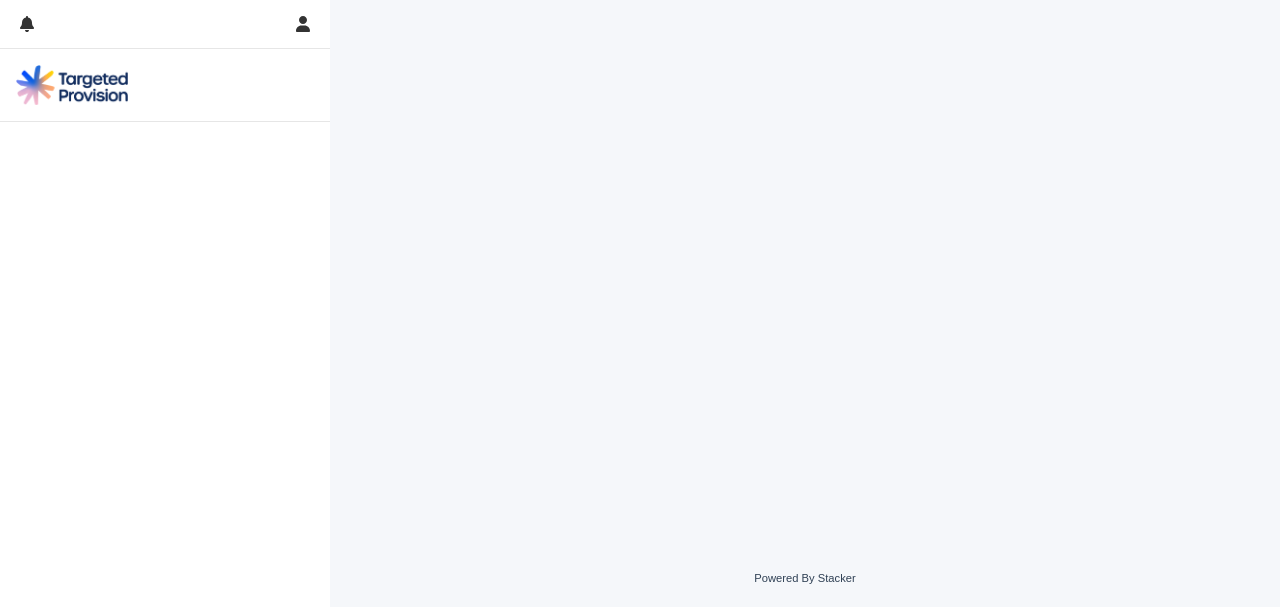 scroll, scrollTop: 0, scrollLeft: 0, axis: both 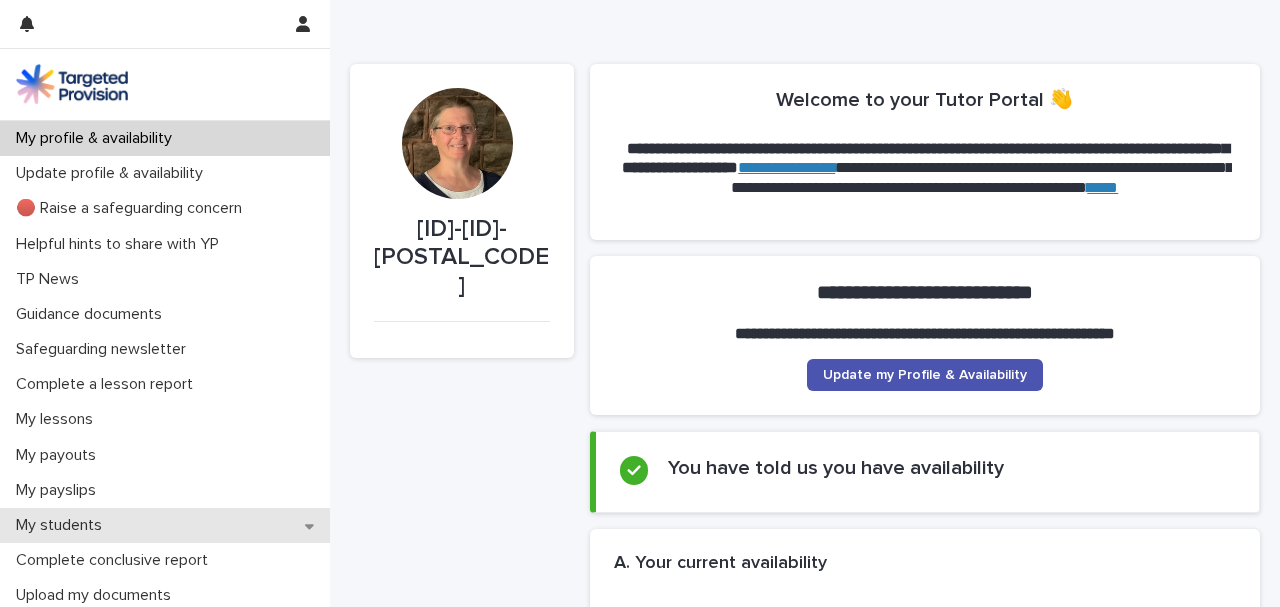 click on "My students" at bounding box center [63, 525] 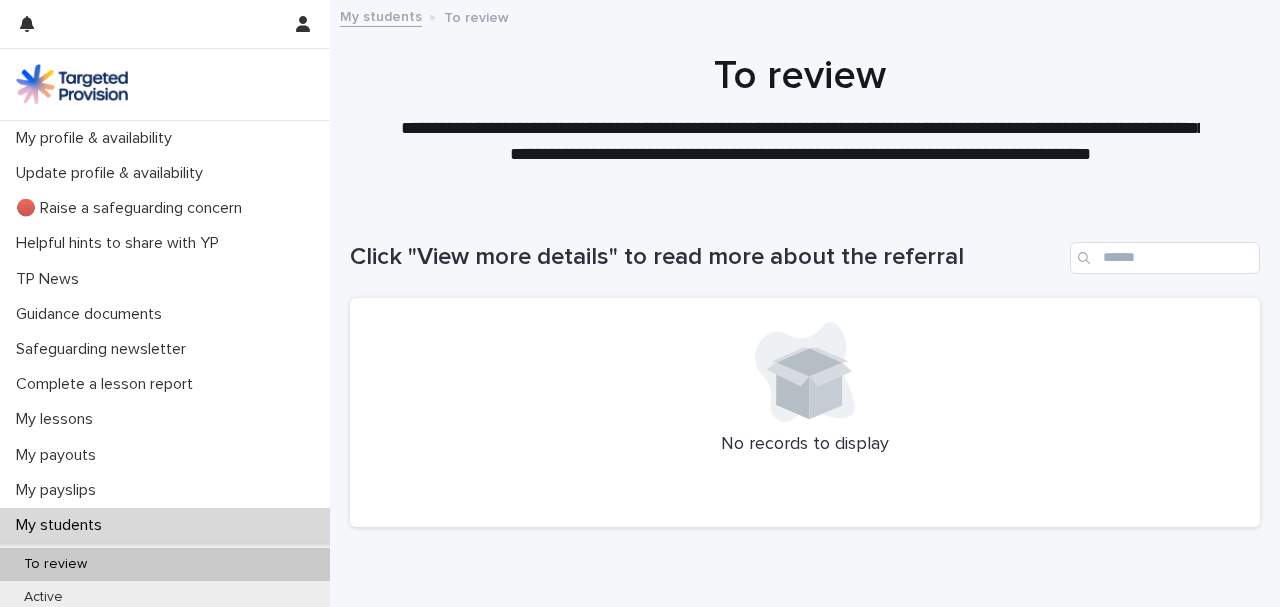 scroll, scrollTop: 26, scrollLeft: 0, axis: vertical 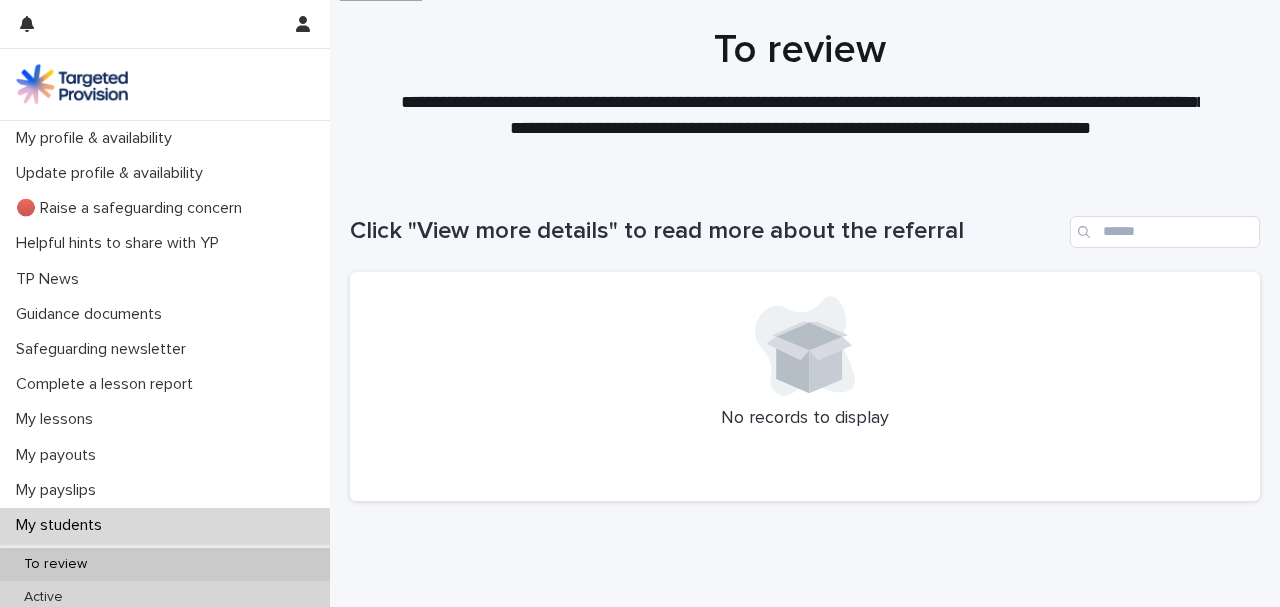 click on "Active" at bounding box center [43, 597] 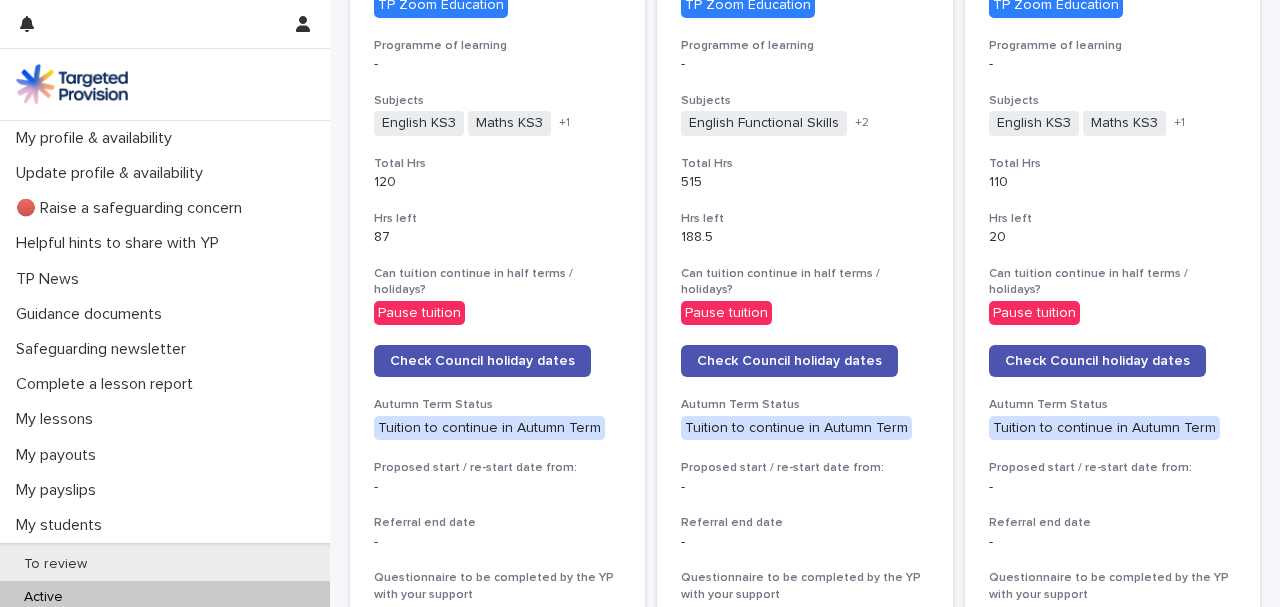 scroll, scrollTop: 1000, scrollLeft: 0, axis: vertical 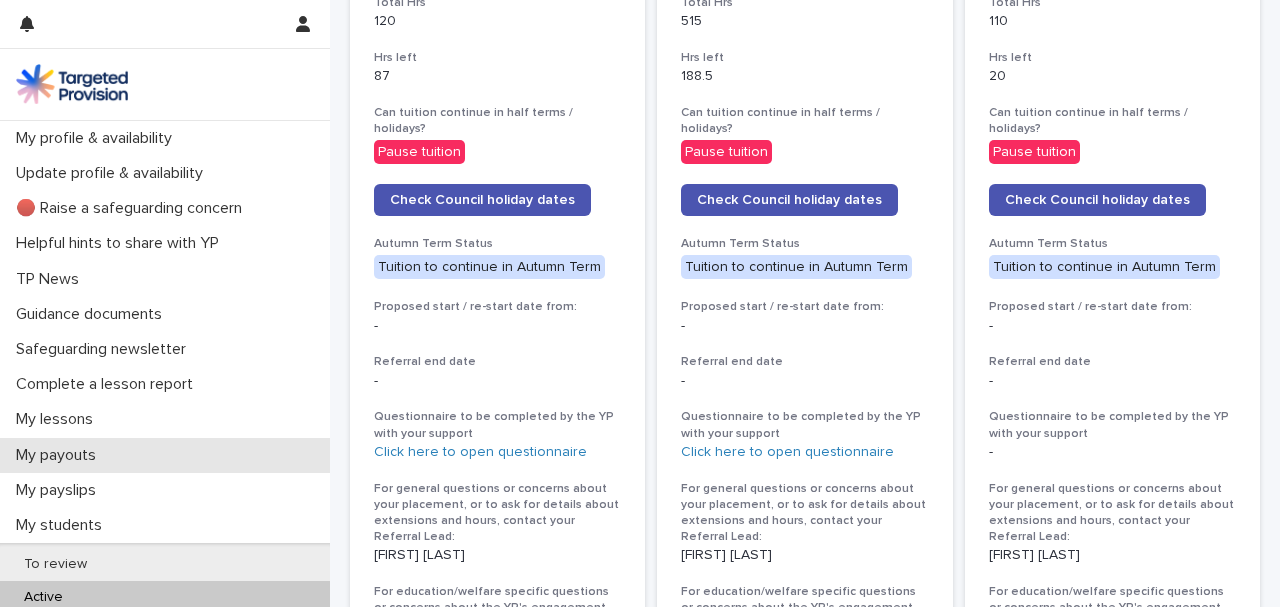 click on "My payouts" at bounding box center [60, 455] 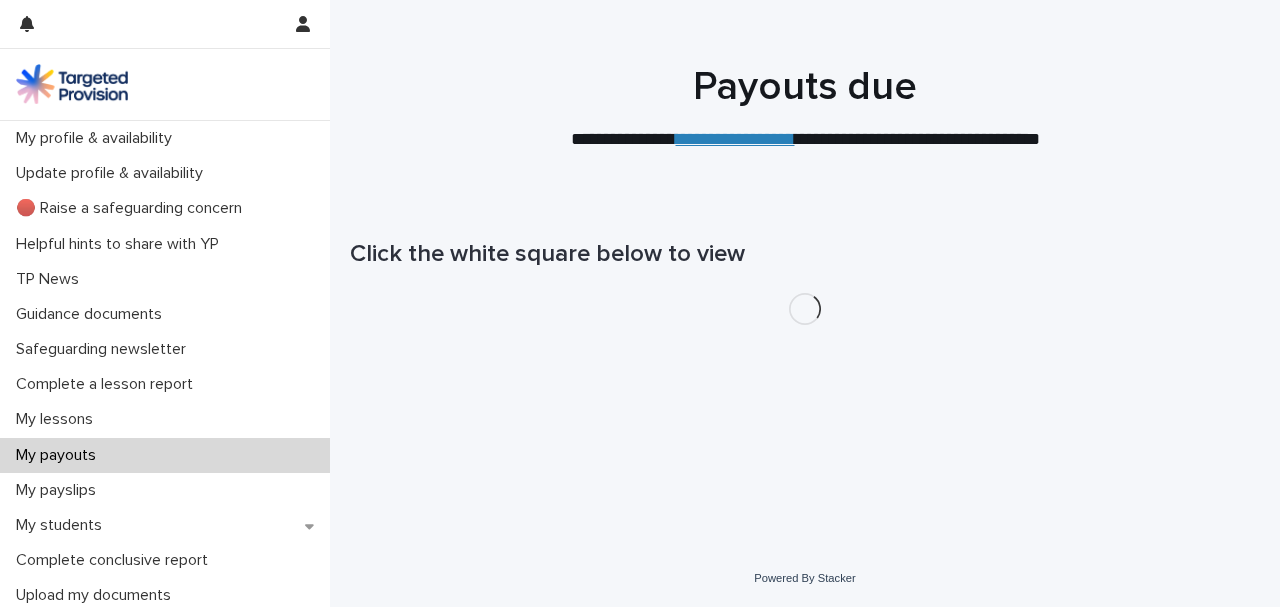scroll, scrollTop: 0, scrollLeft: 0, axis: both 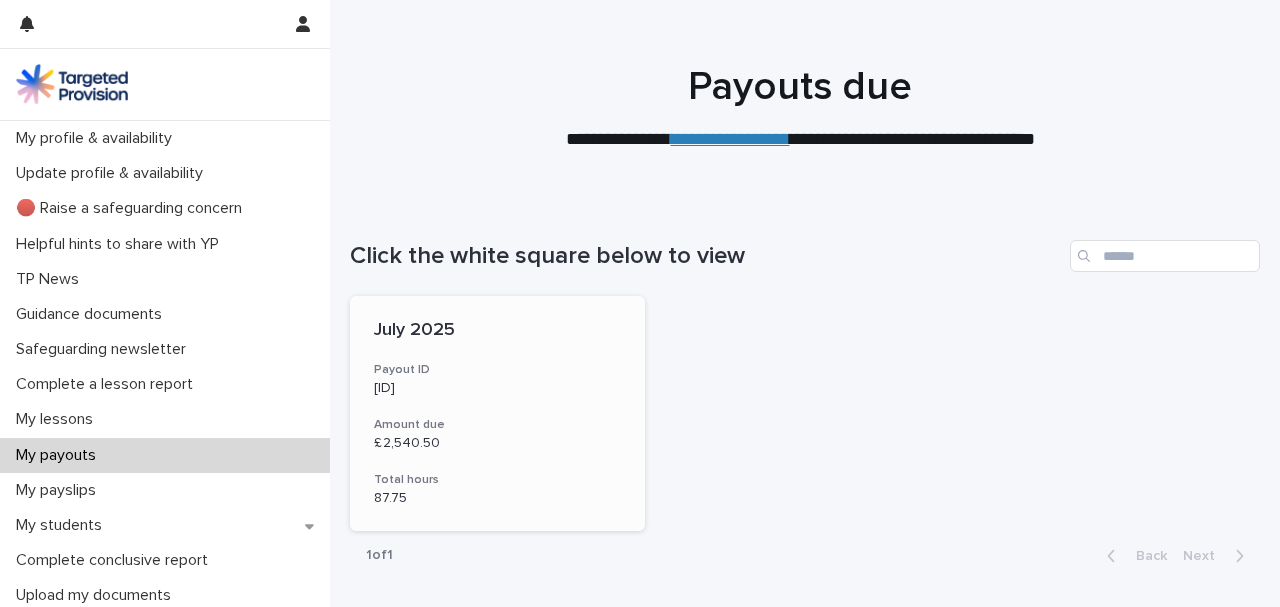 click on "[MONTH] [YEAR] Payout [ID] Amount due £ 2,540.50 Total hours 87.75" at bounding box center [497, 413] 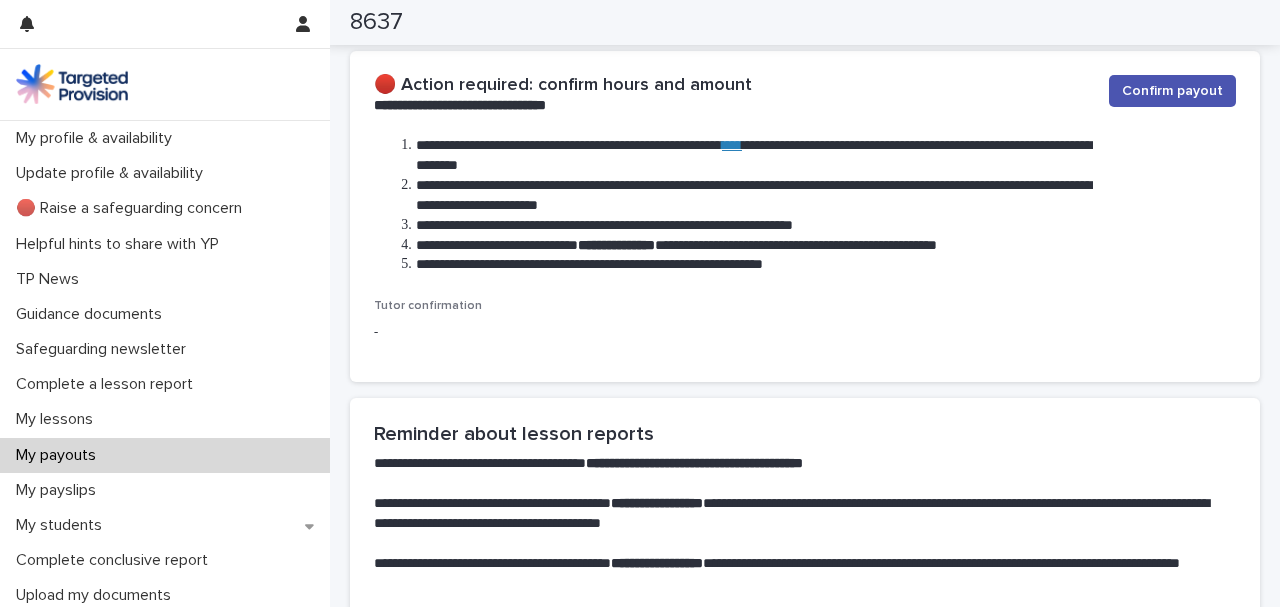 scroll, scrollTop: 333, scrollLeft: 0, axis: vertical 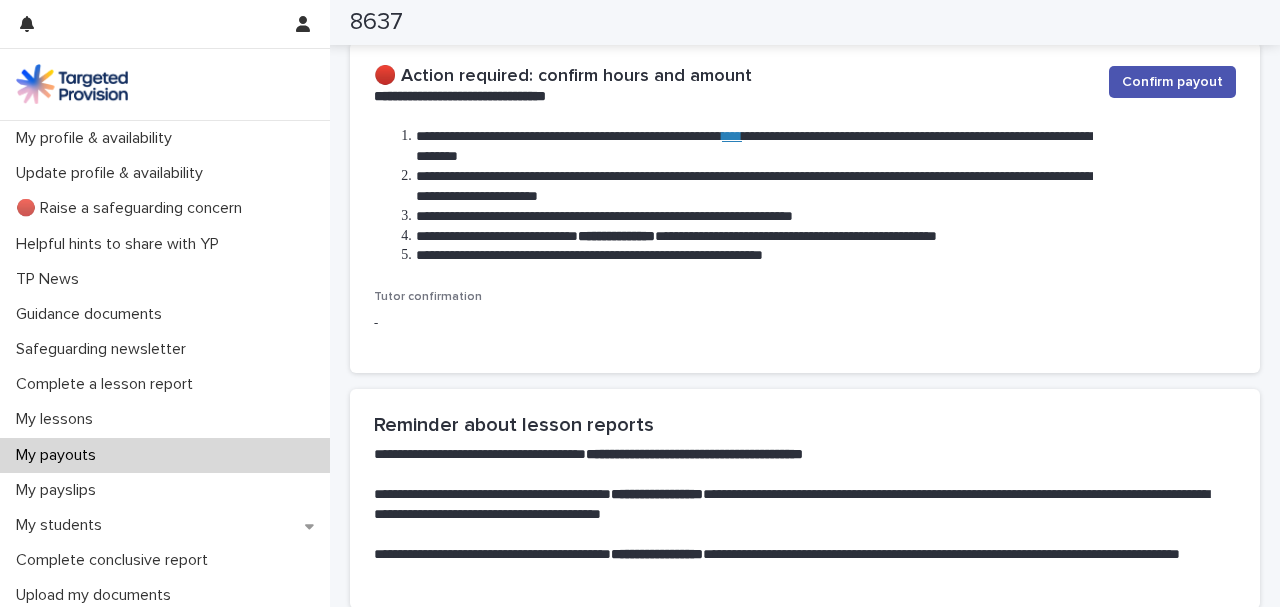 click on "****" at bounding box center [732, 136] 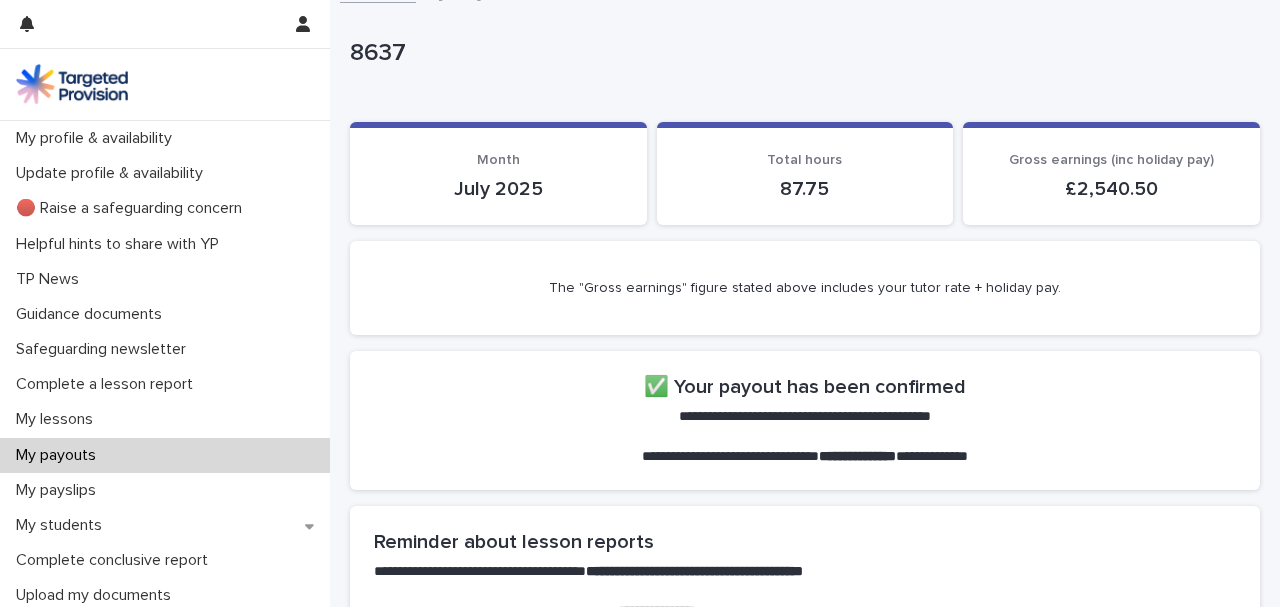 scroll, scrollTop: 0, scrollLeft: 0, axis: both 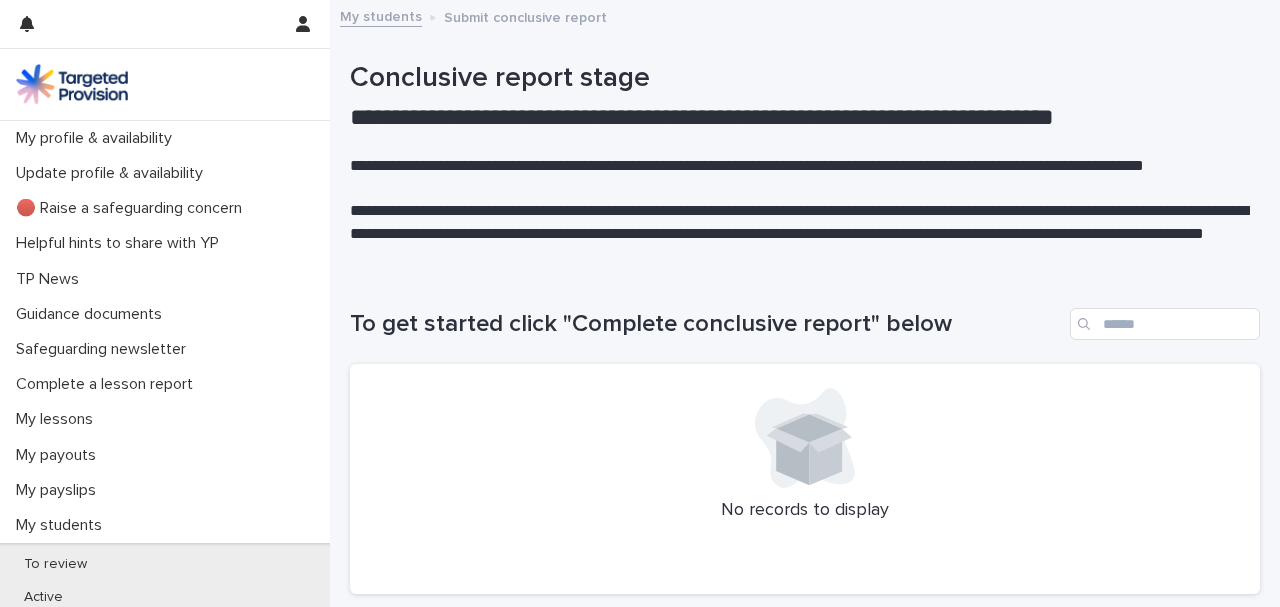 click on "My students" at bounding box center (381, 15) 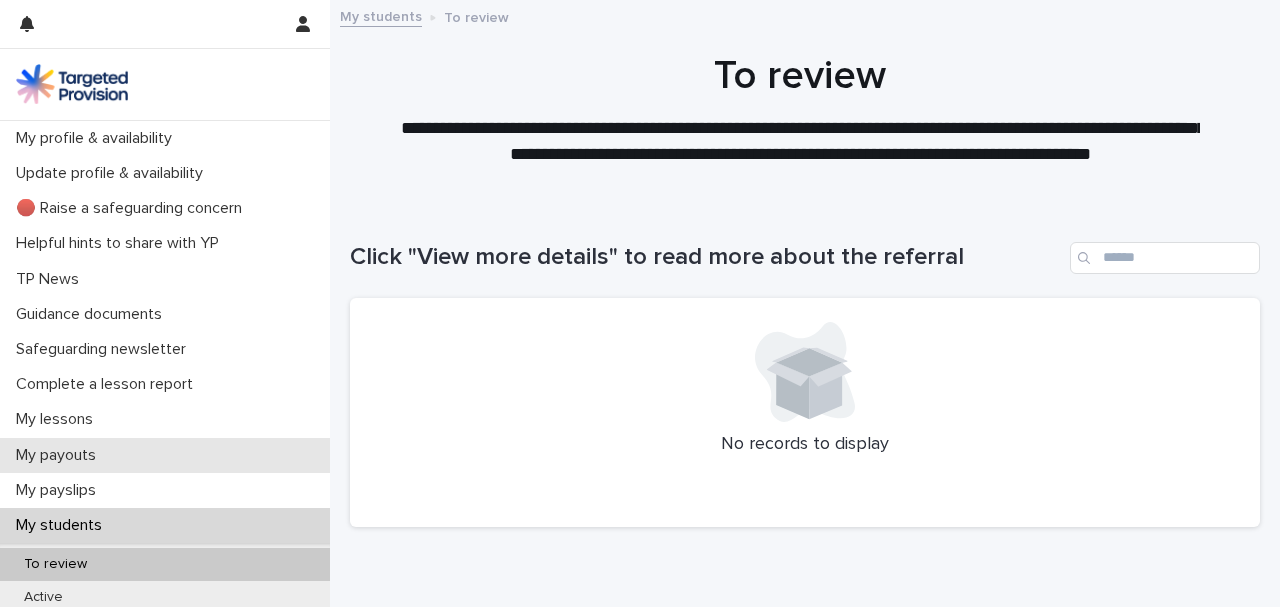 click on "My payouts" at bounding box center [60, 455] 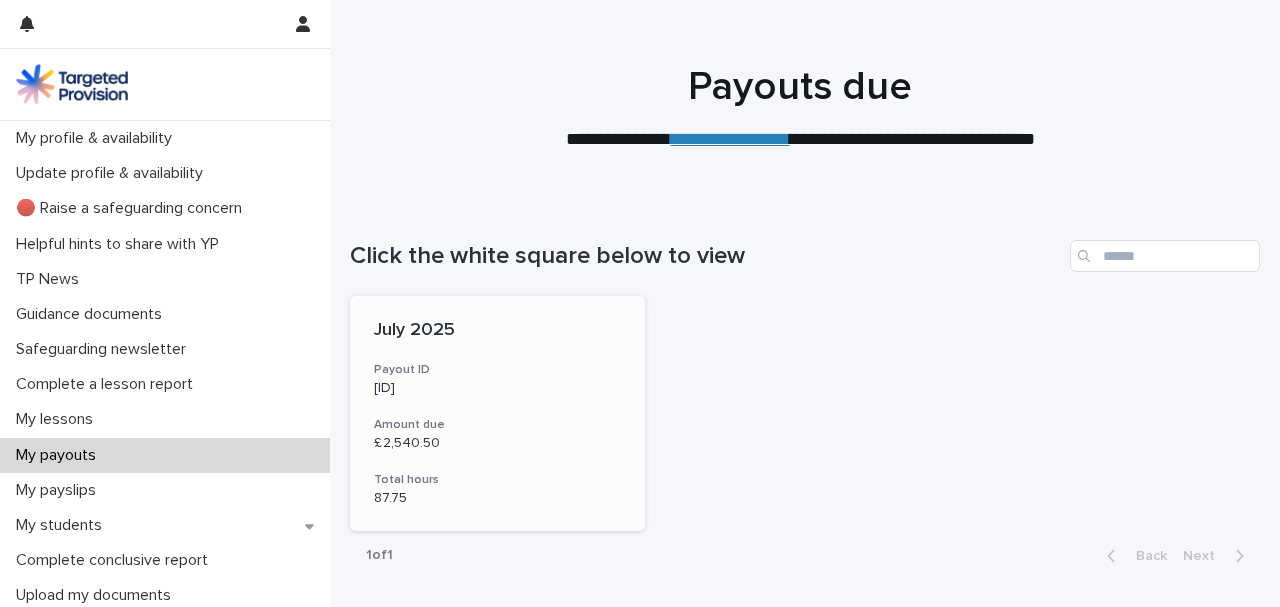 click on "Amount due" at bounding box center (497, 425) 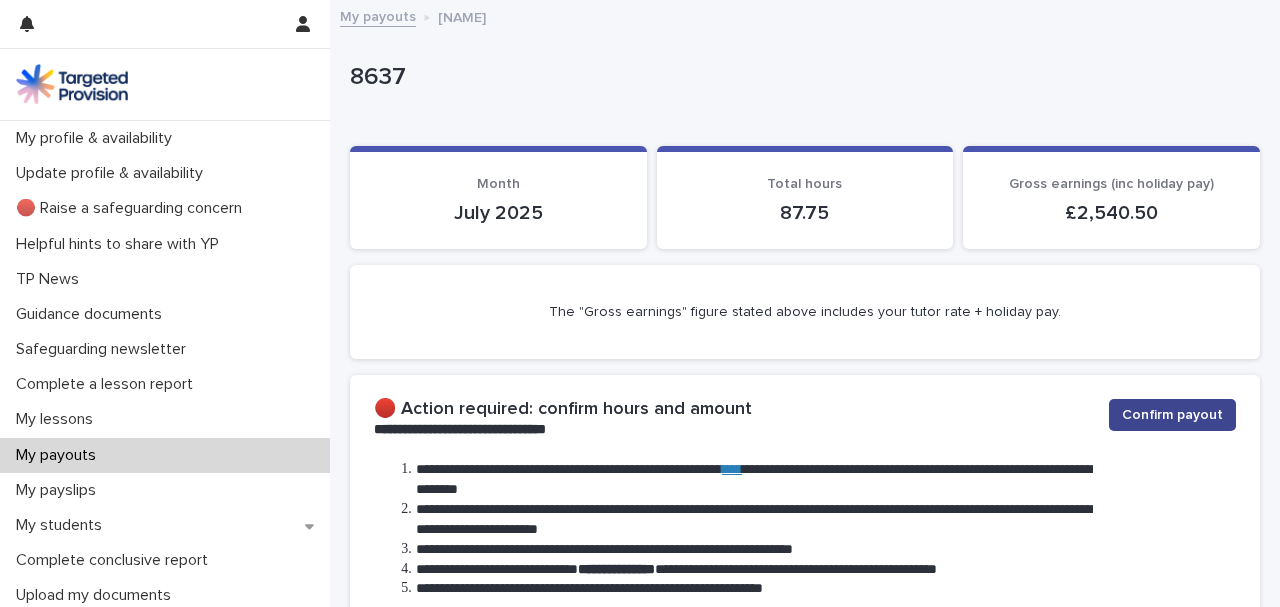 click on "Confirm payout" at bounding box center [1172, 415] 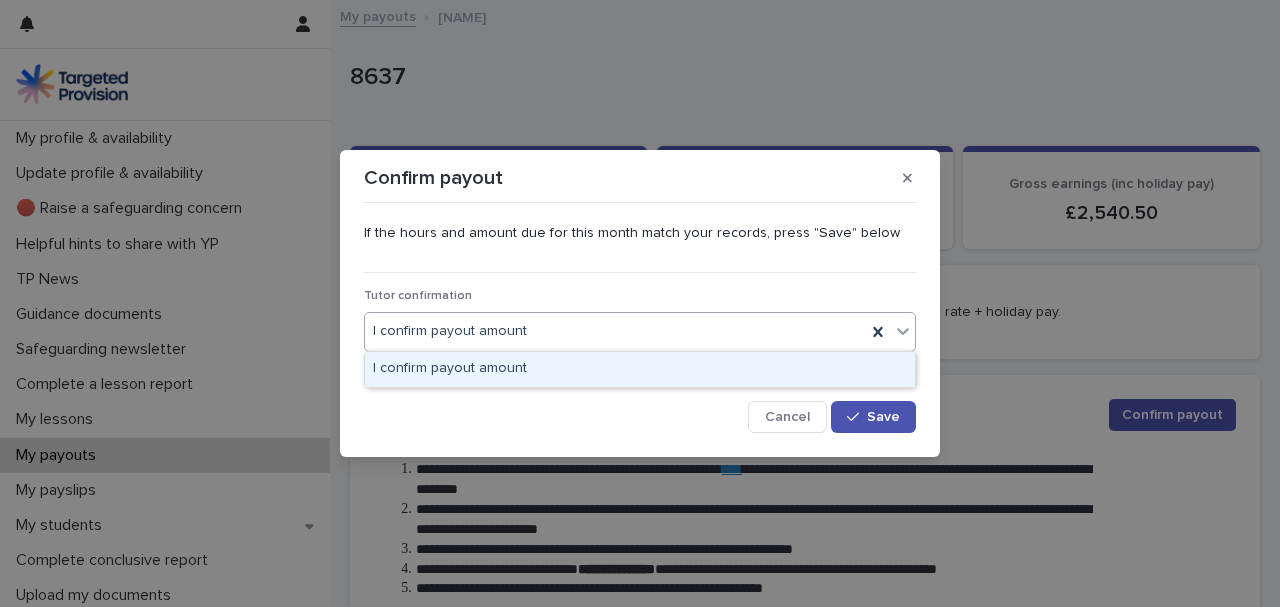 click on "I confirm payout amount" at bounding box center [640, 369] 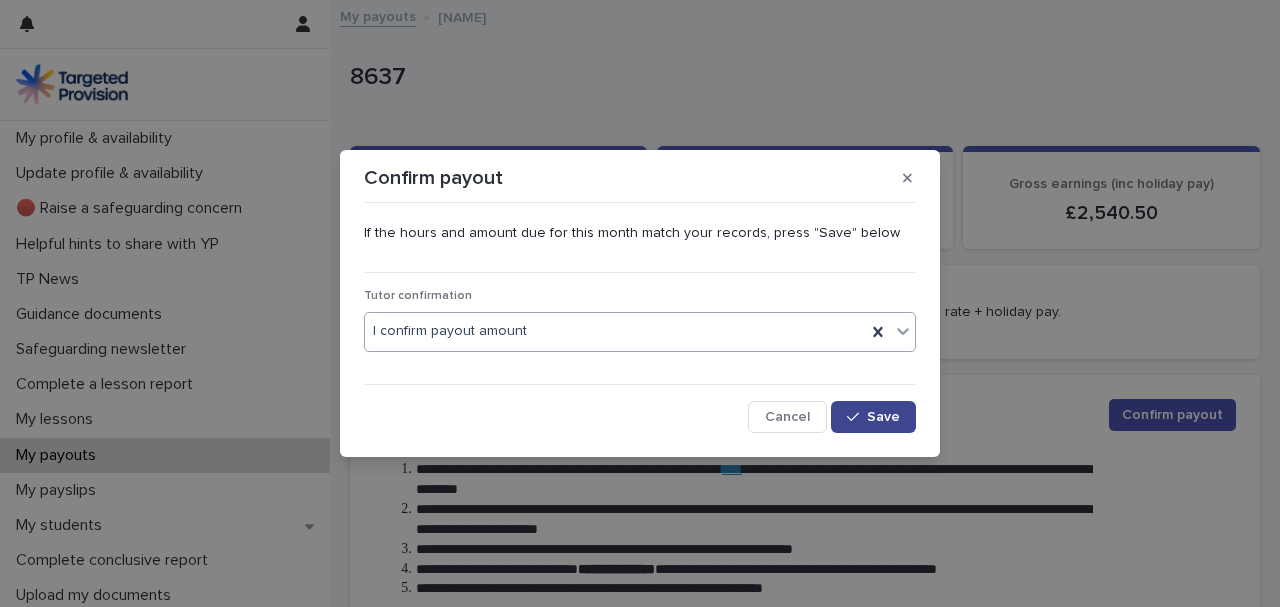 click on "Save" at bounding box center [883, 417] 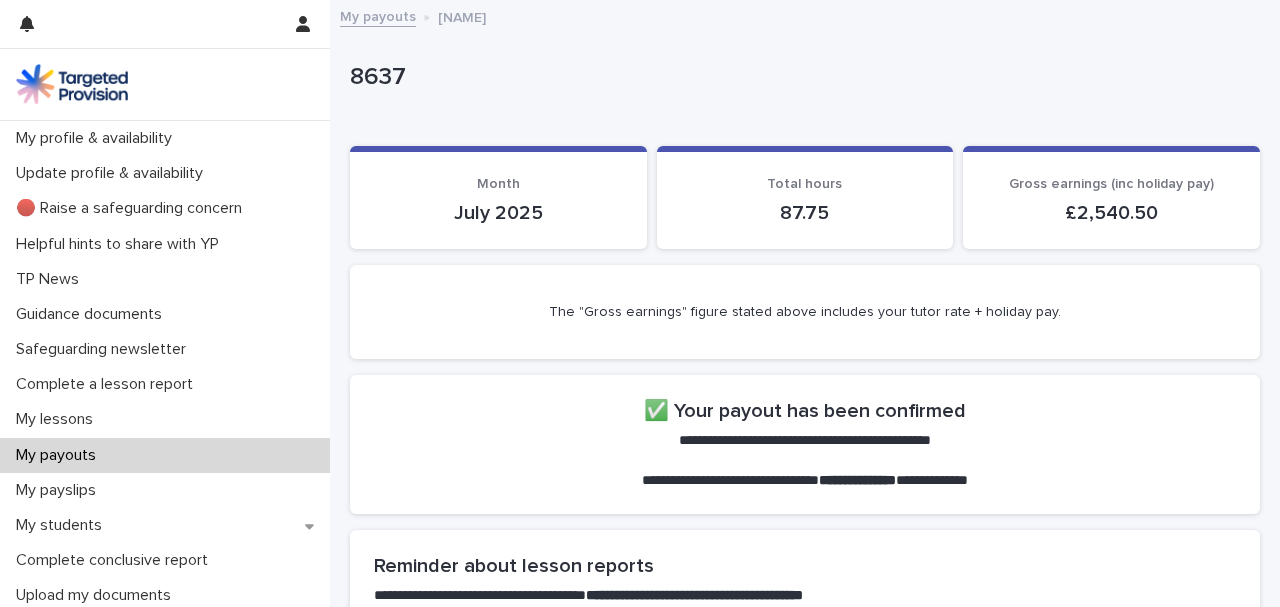 click on "My payouts" at bounding box center [378, 15] 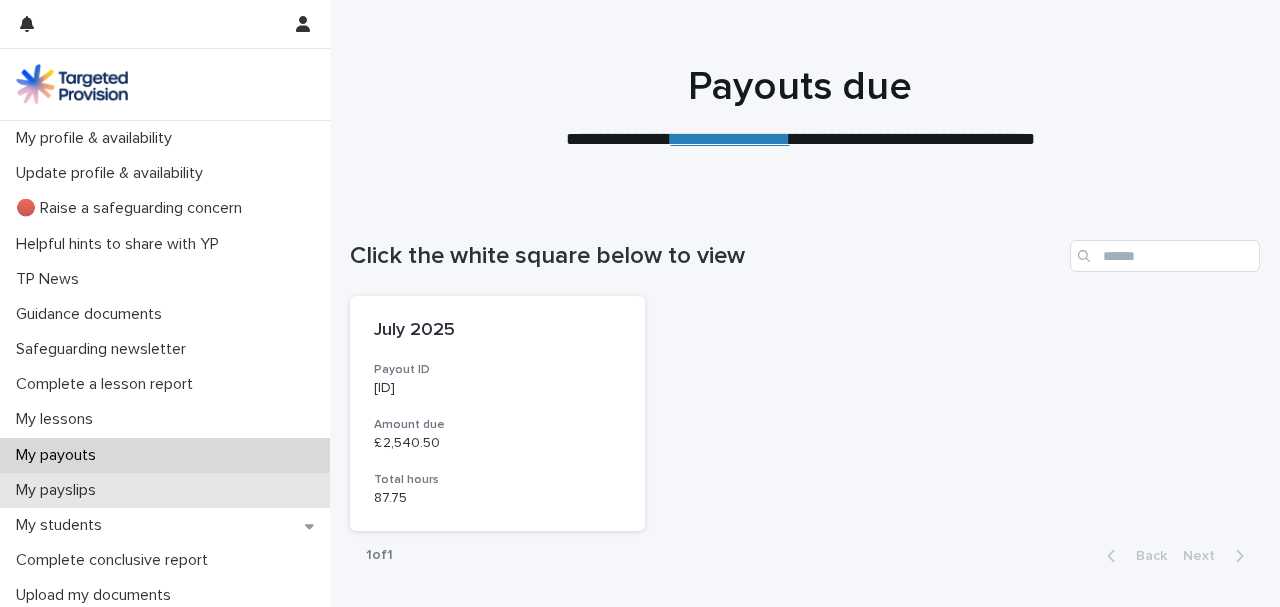 click on "My payslips" at bounding box center (60, 490) 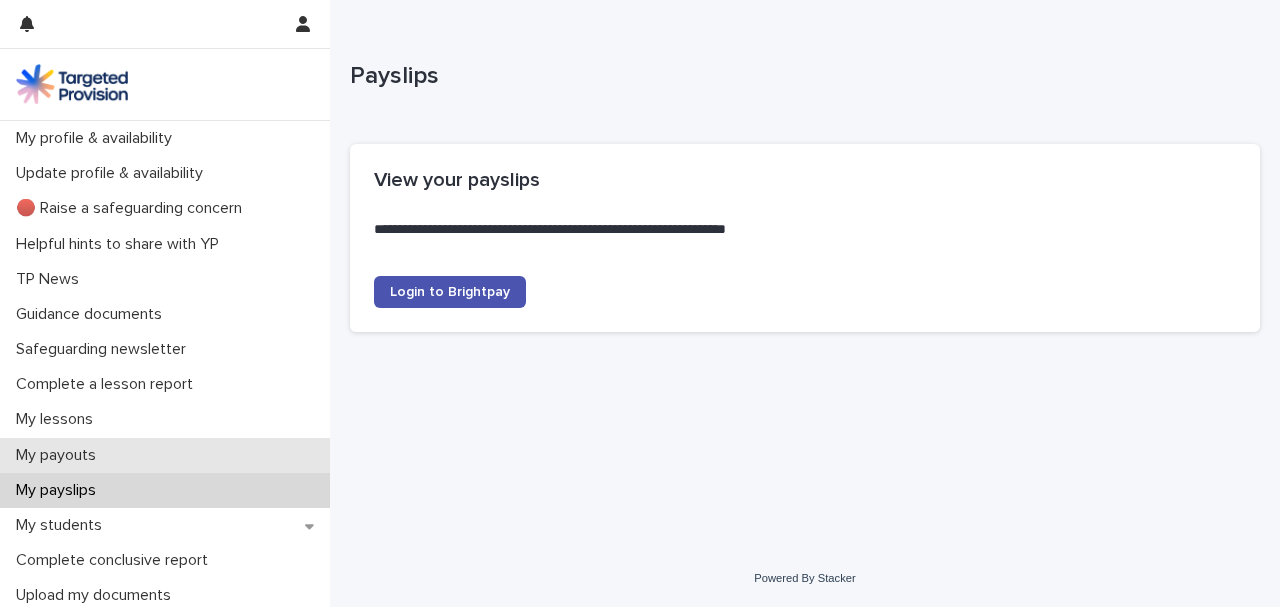 click on "My payouts" at bounding box center (60, 455) 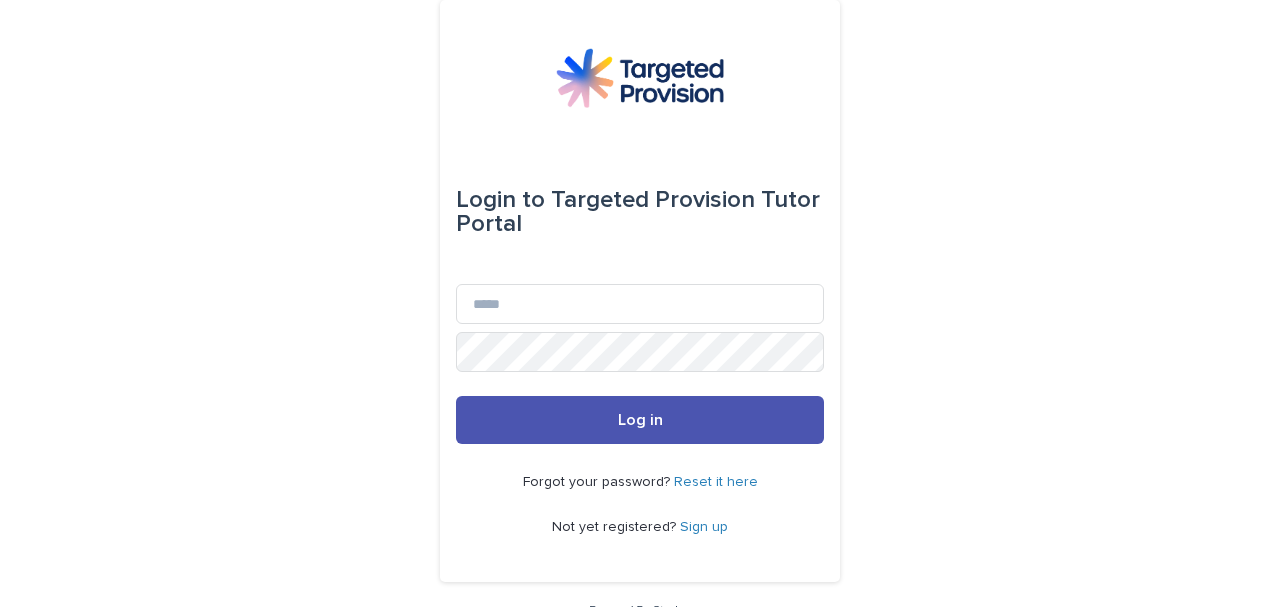 scroll, scrollTop: 0, scrollLeft: 0, axis: both 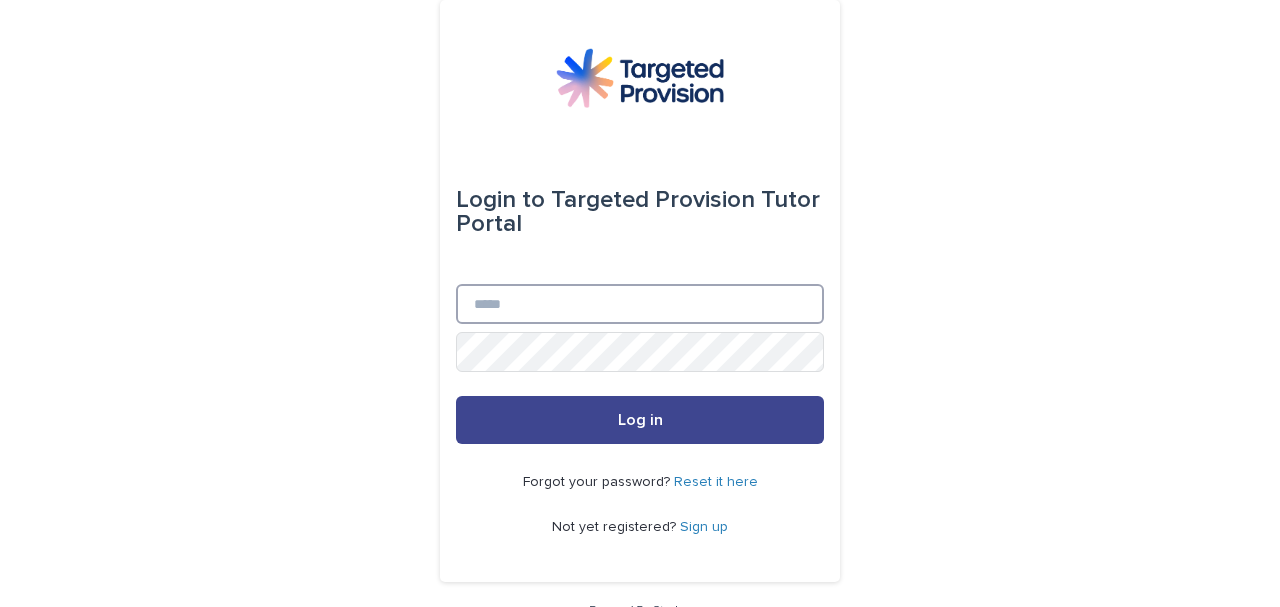 type on "**********" 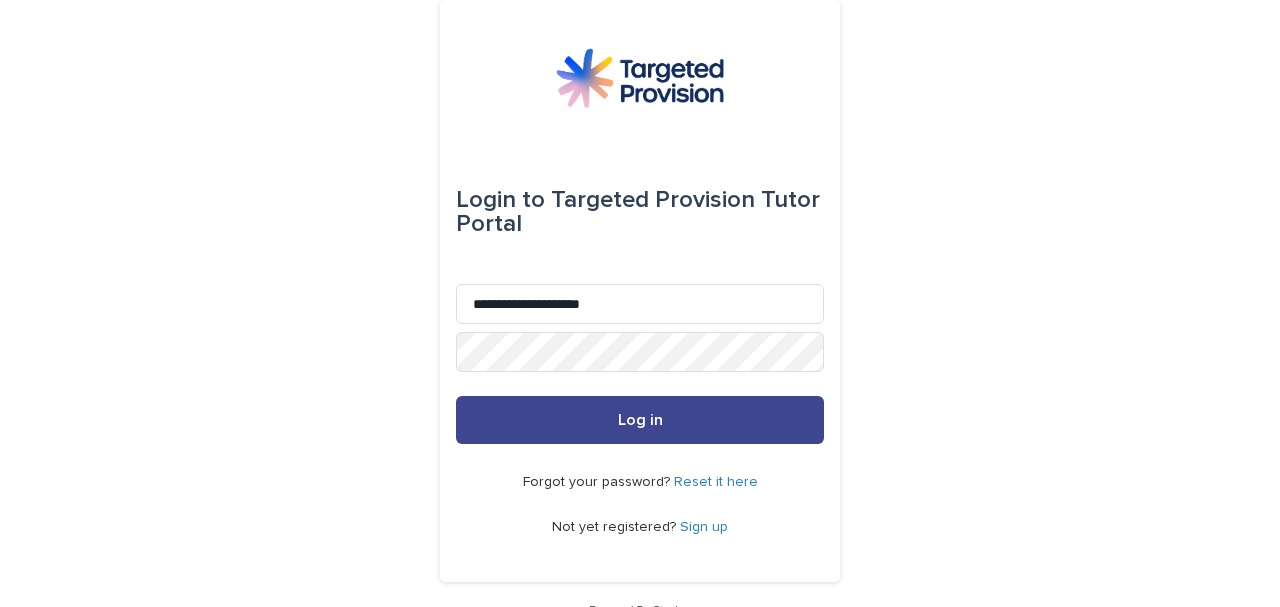 click on "Log in" at bounding box center [640, 420] 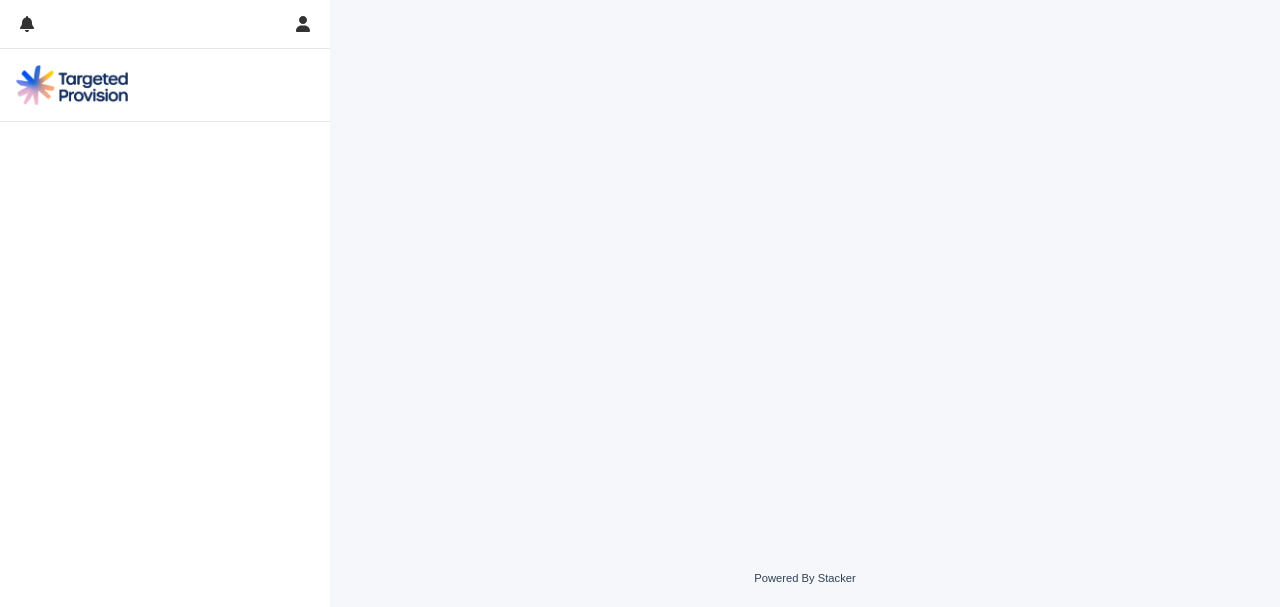 scroll, scrollTop: 0, scrollLeft: 0, axis: both 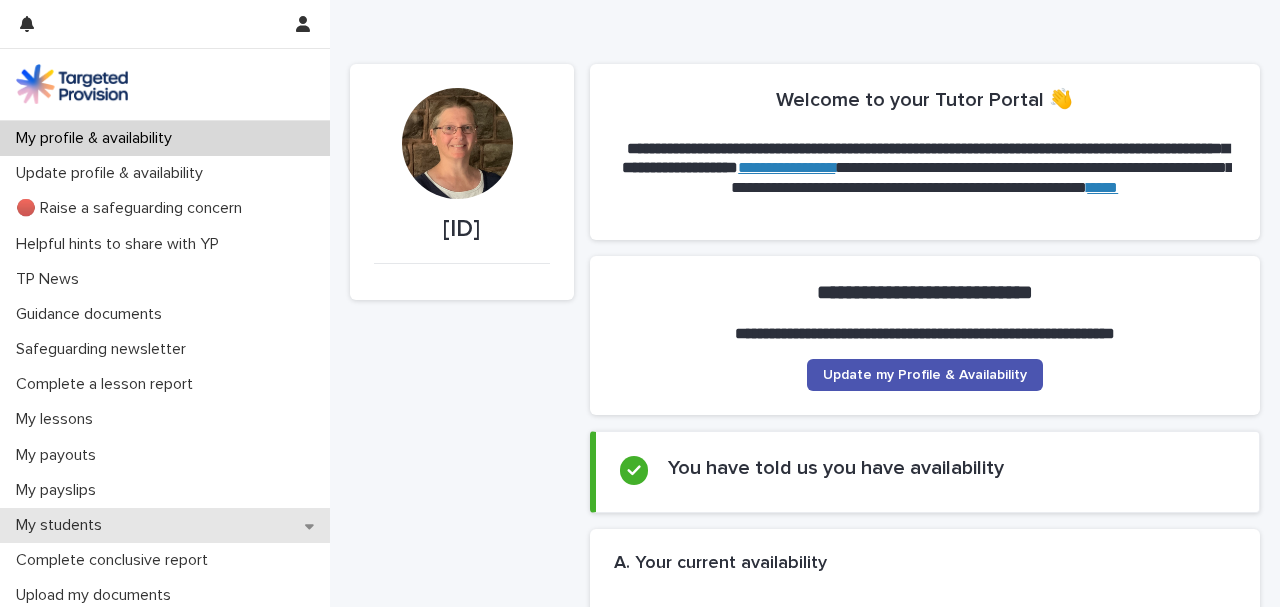 click on "My students" at bounding box center (165, 525) 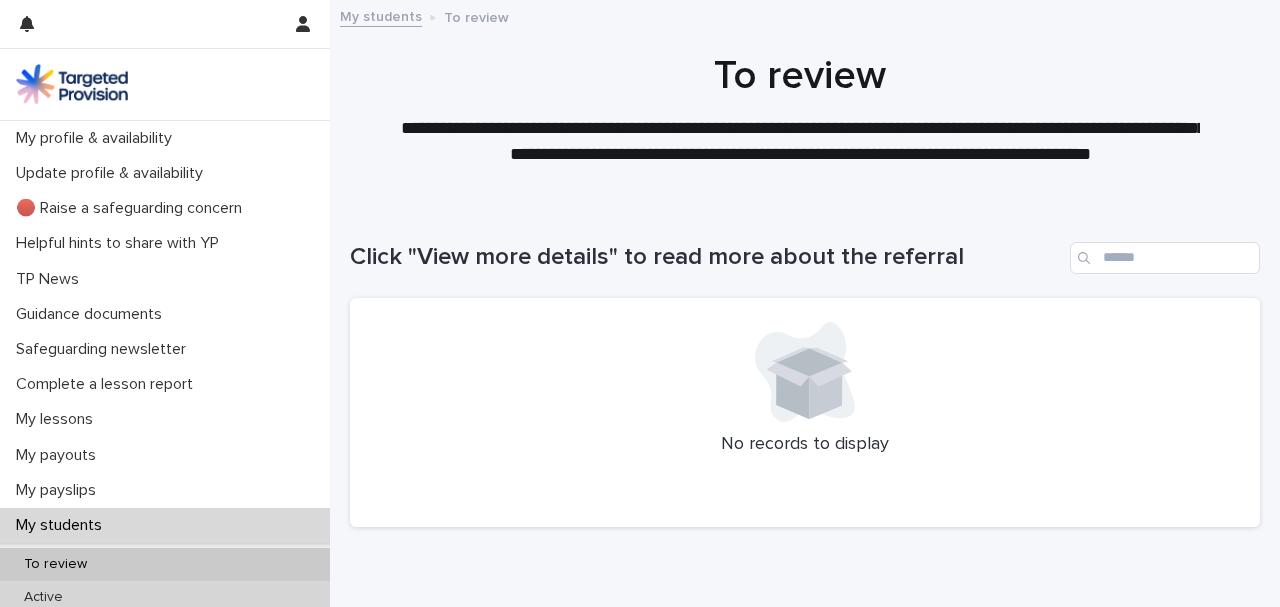 click on "Active" at bounding box center [165, 597] 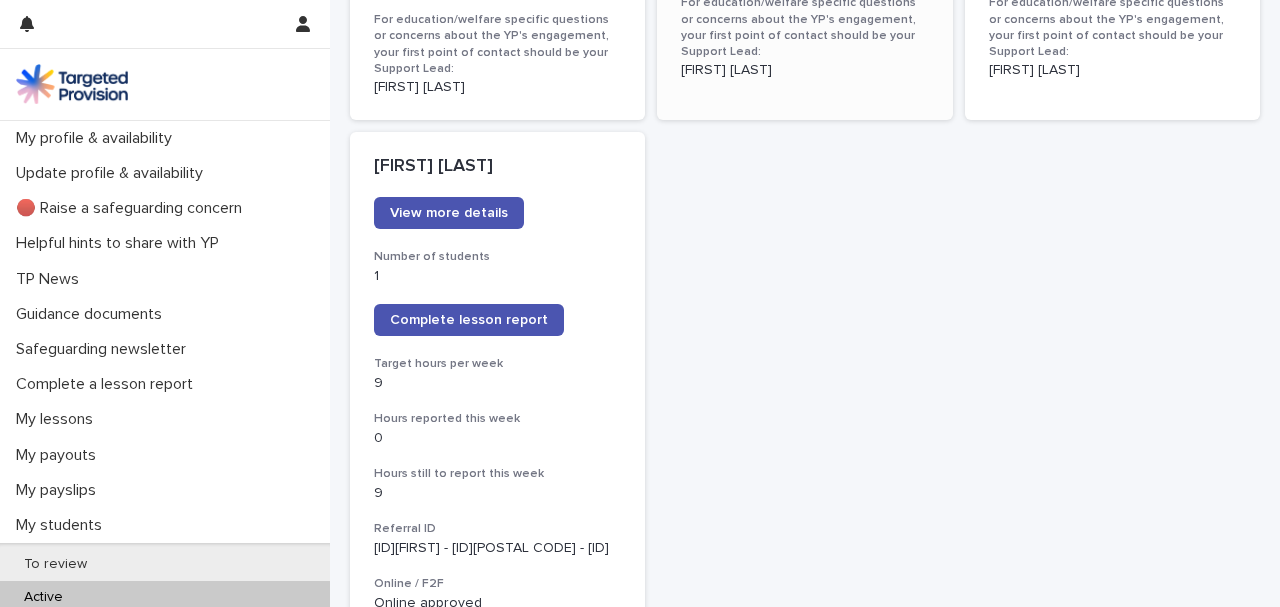 scroll, scrollTop: 1600, scrollLeft: 0, axis: vertical 